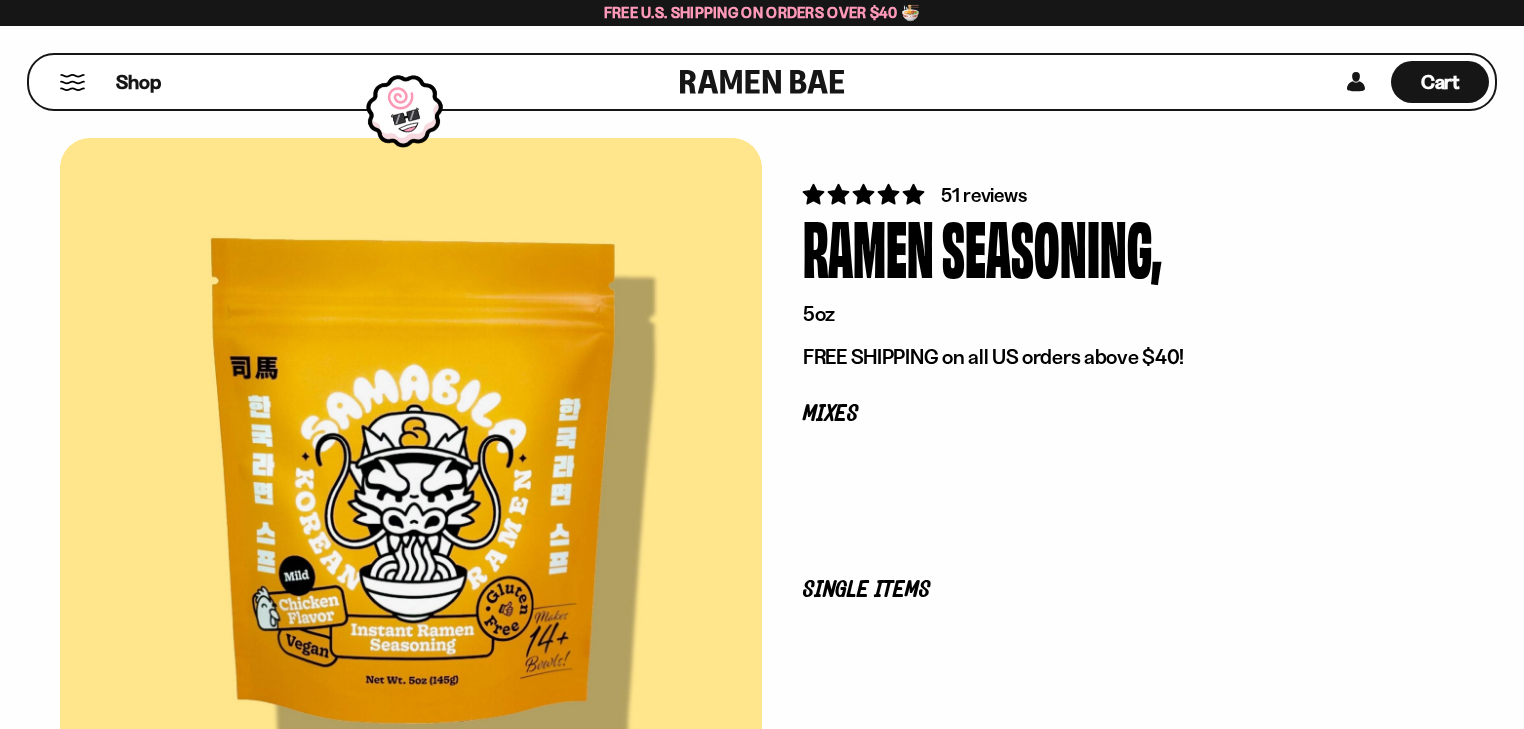 scroll, scrollTop: 0, scrollLeft: 0, axis: both 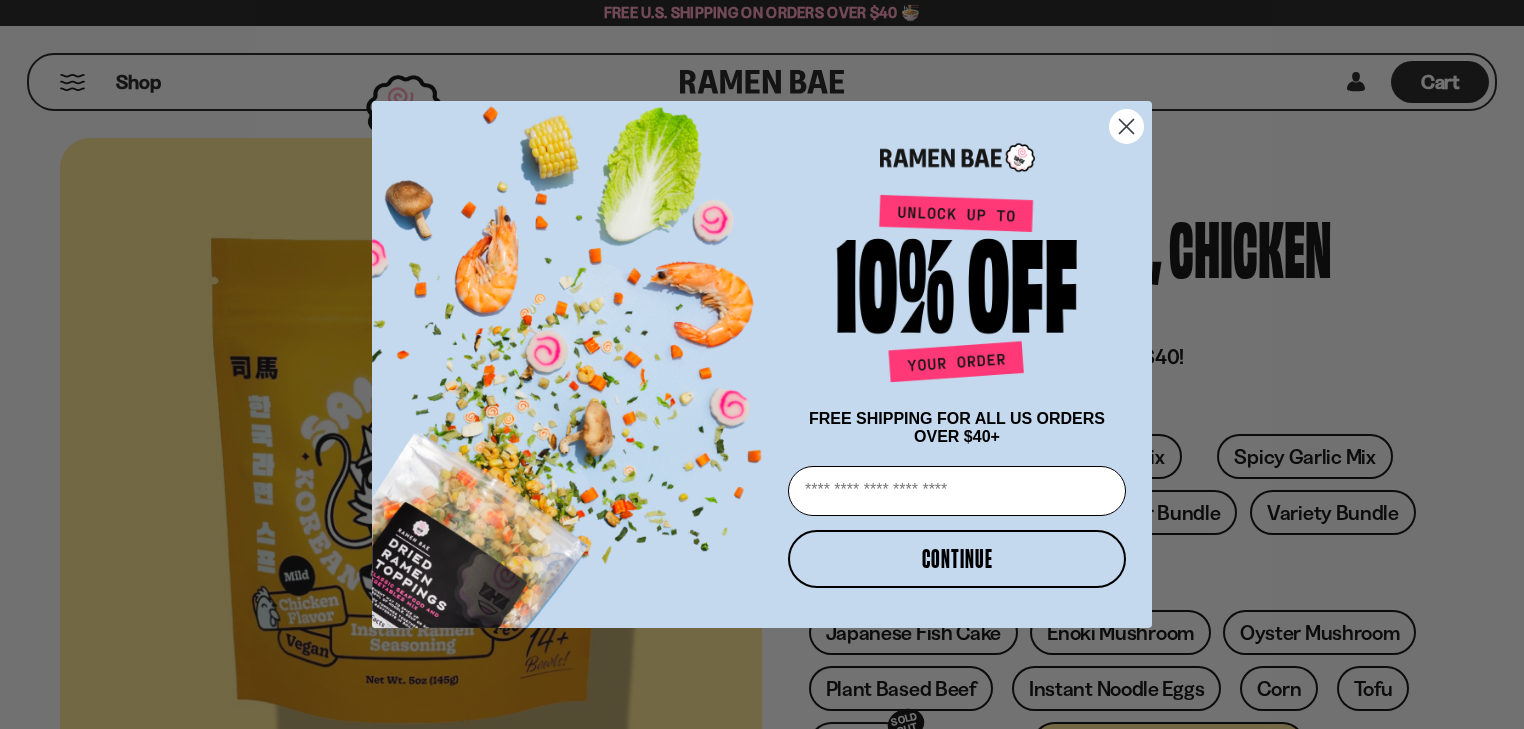 click 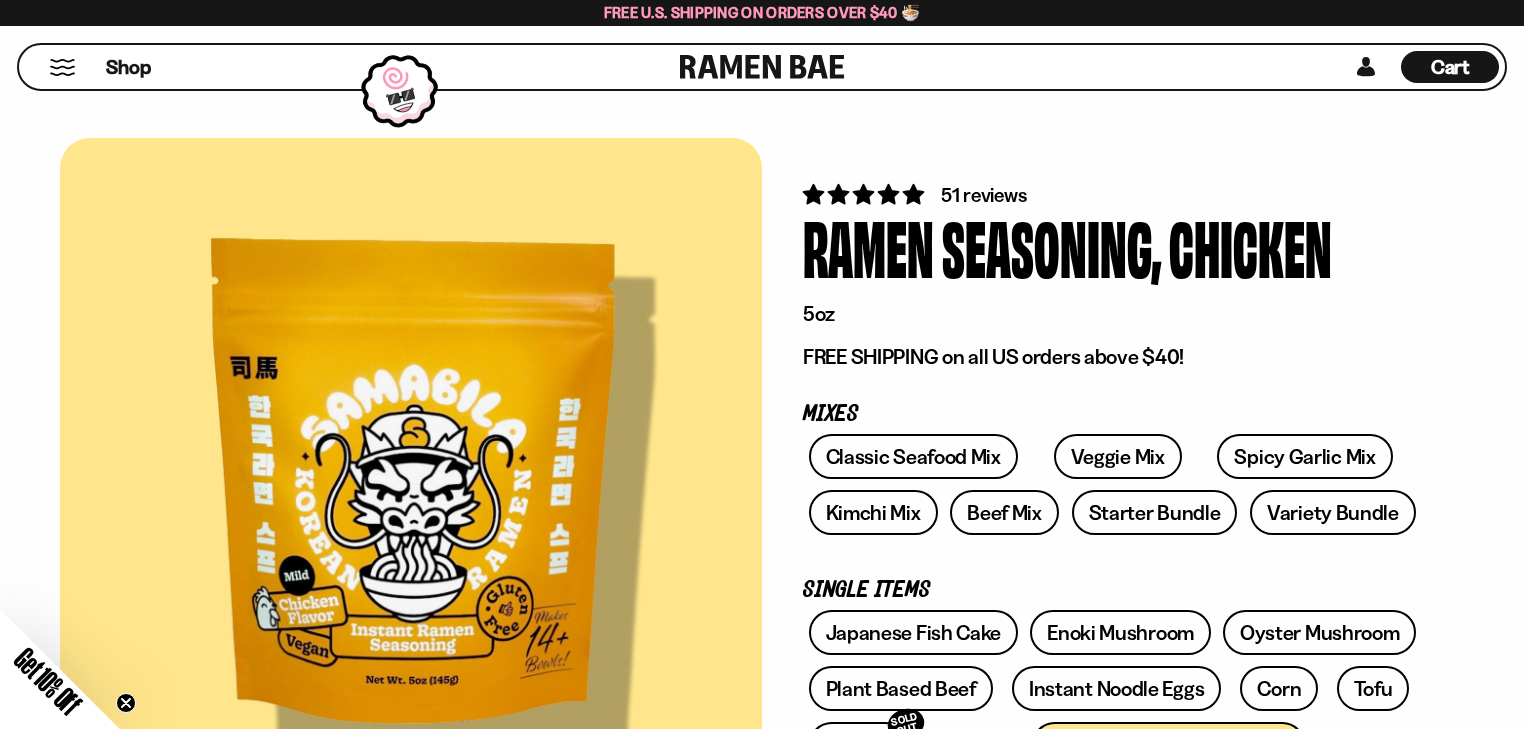 scroll, scrollTop: 426, scrollLeft: 0, axis: vertical 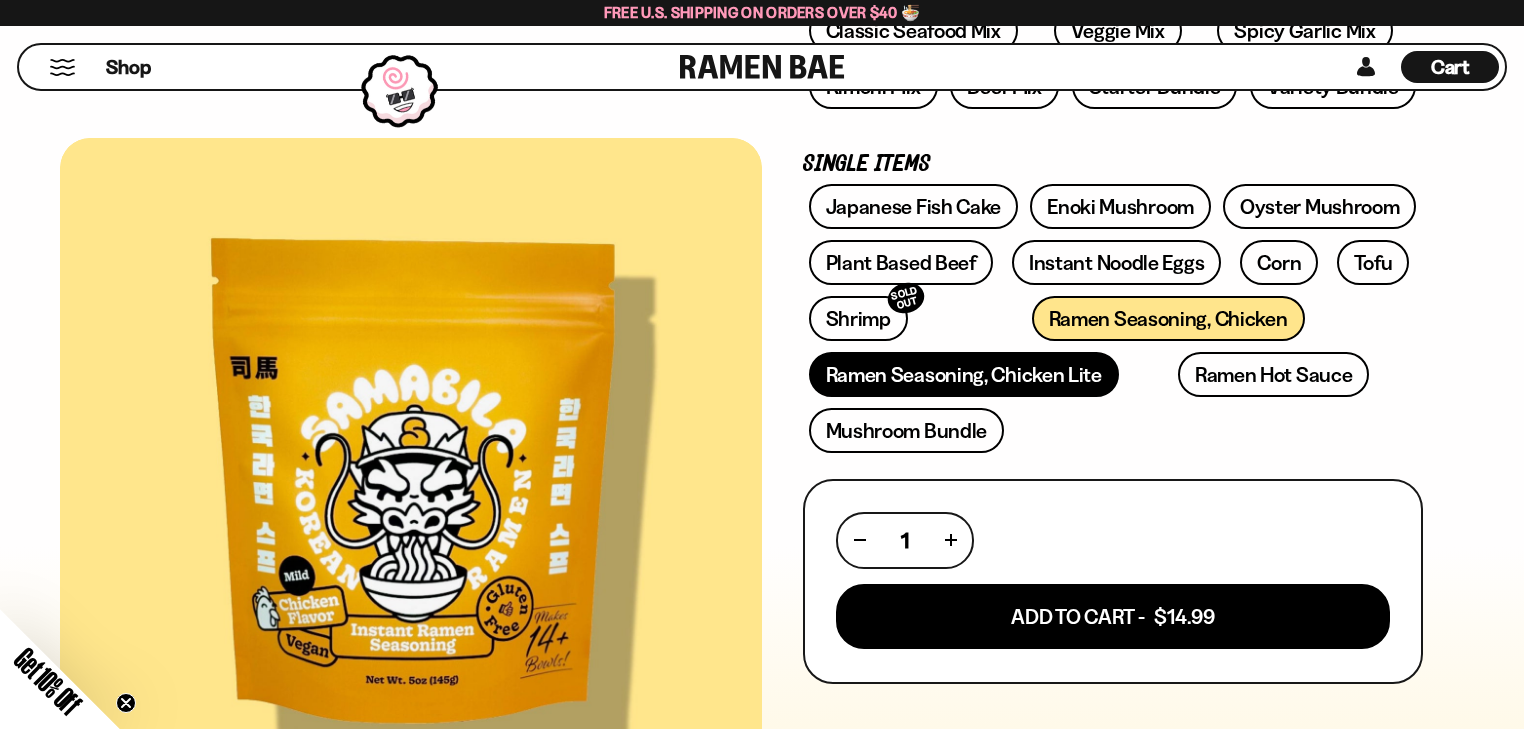 click on "Ramen Seasoning, Chicken Lite" at bounding box center [964, 374] 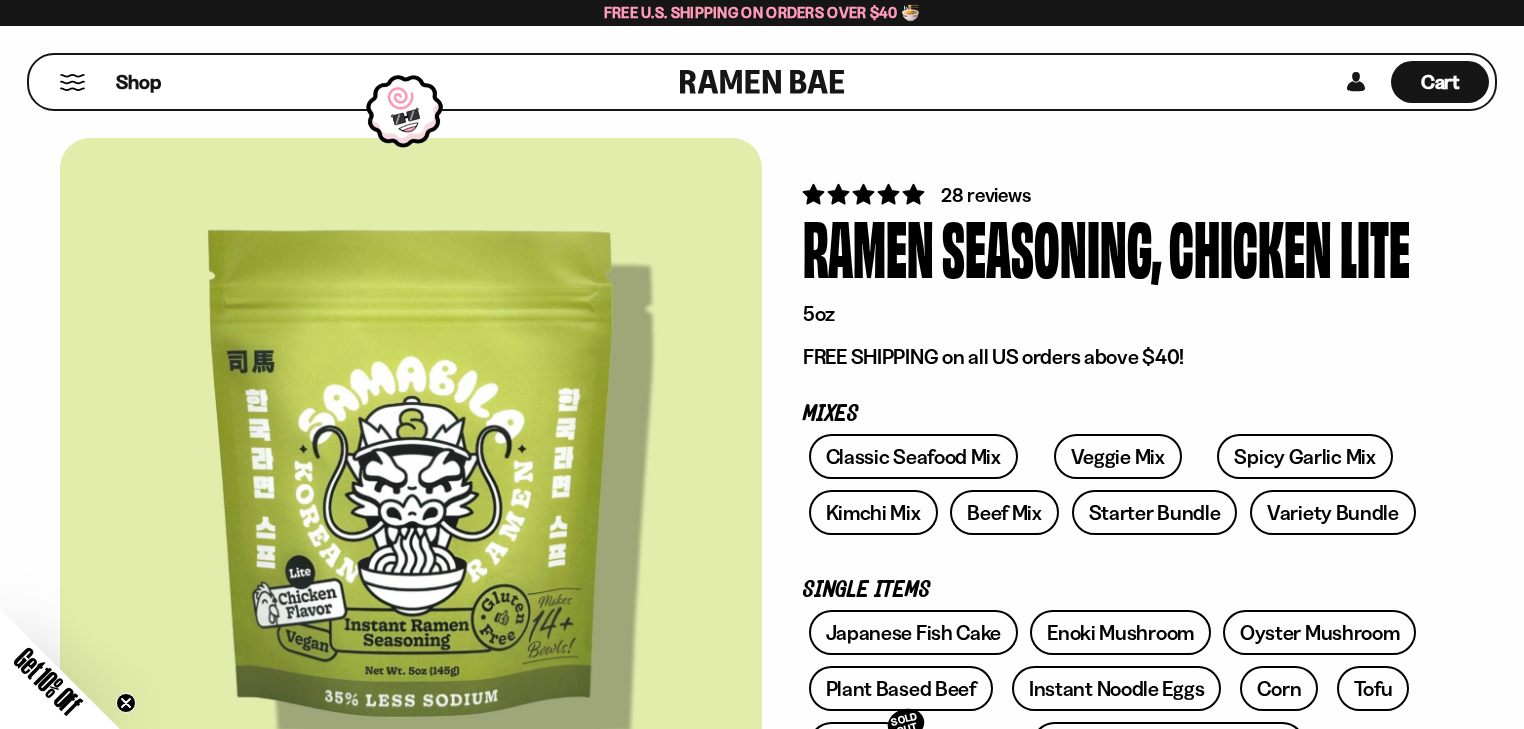 scroll, scrollTop: 426, scrollLeft: 0, axis: vertical 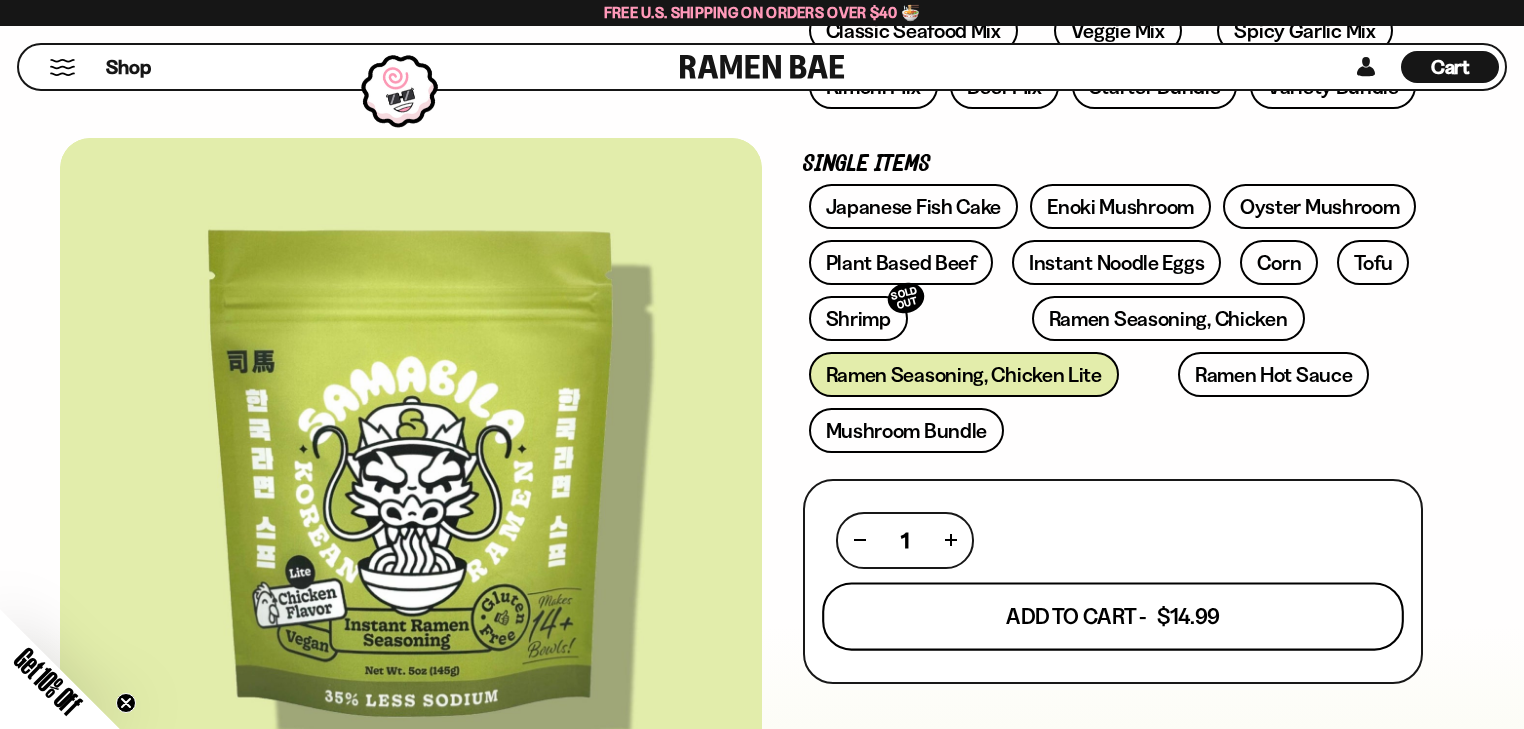 click on "Add To Cart -
$14.99" at bounding box center [1113, 616] 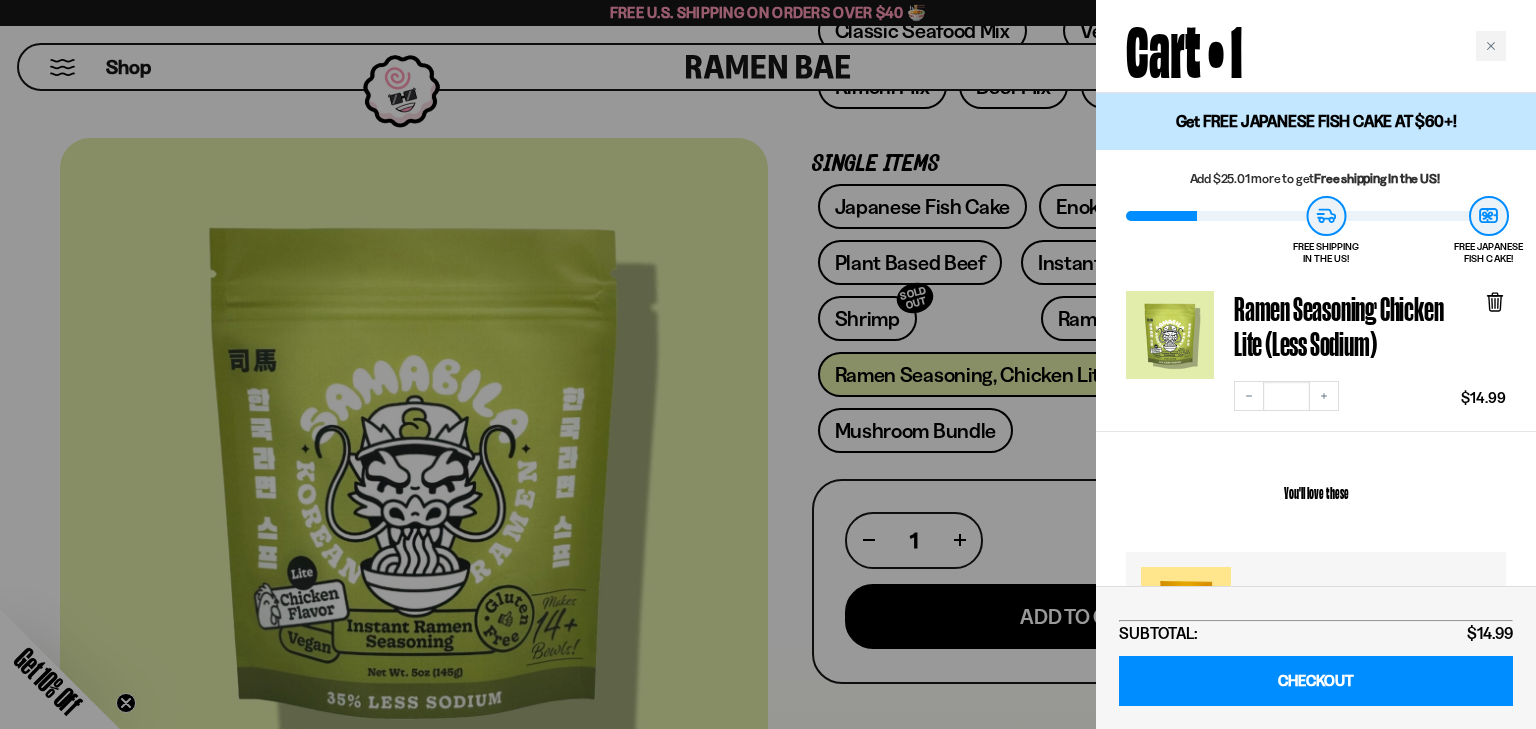 click at bounding box center (768, 364) 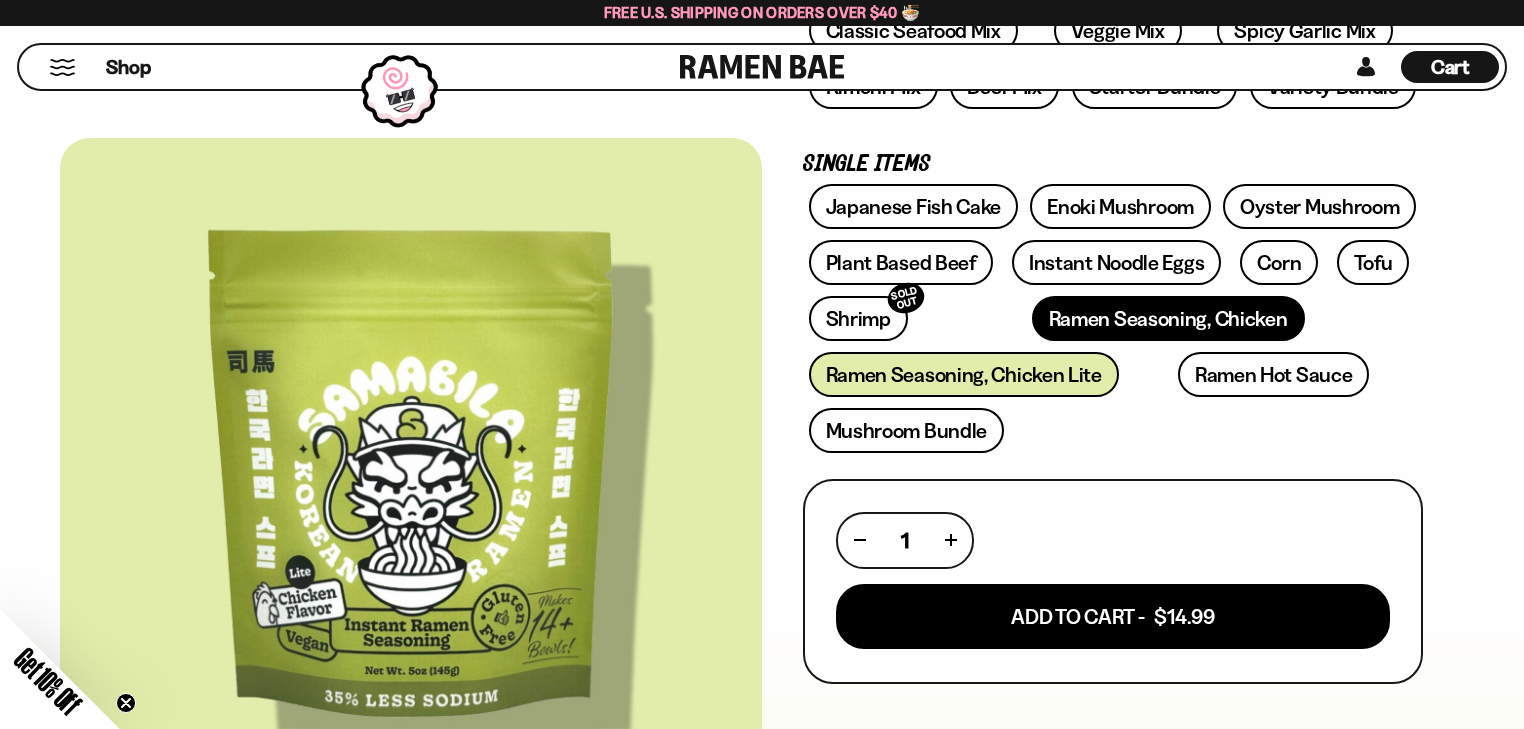 click on "Ramen Seasoning, Chicken" at bounding box center [1168, 318] 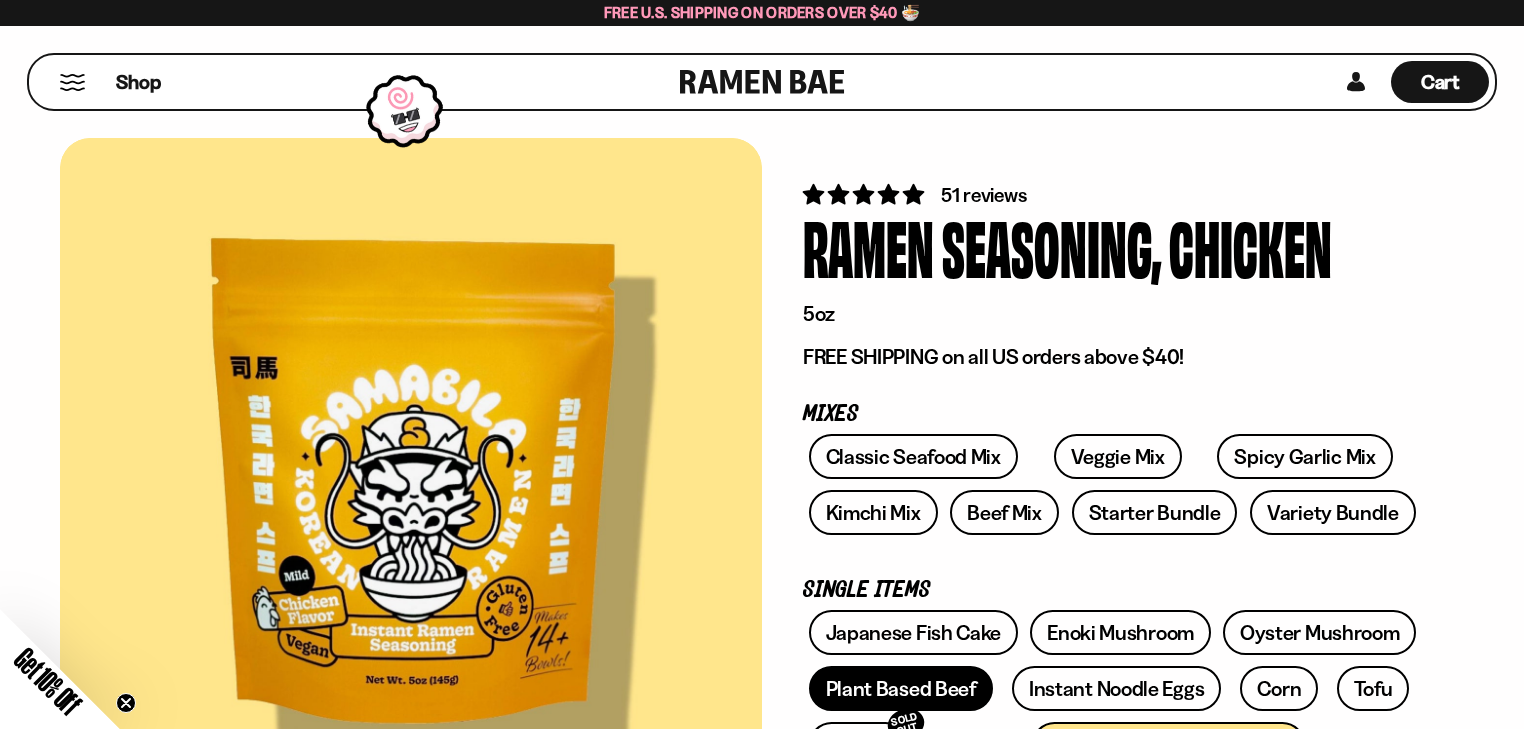 scroll, scrollTop: 426, scrollLeft: 0, axis: vertical 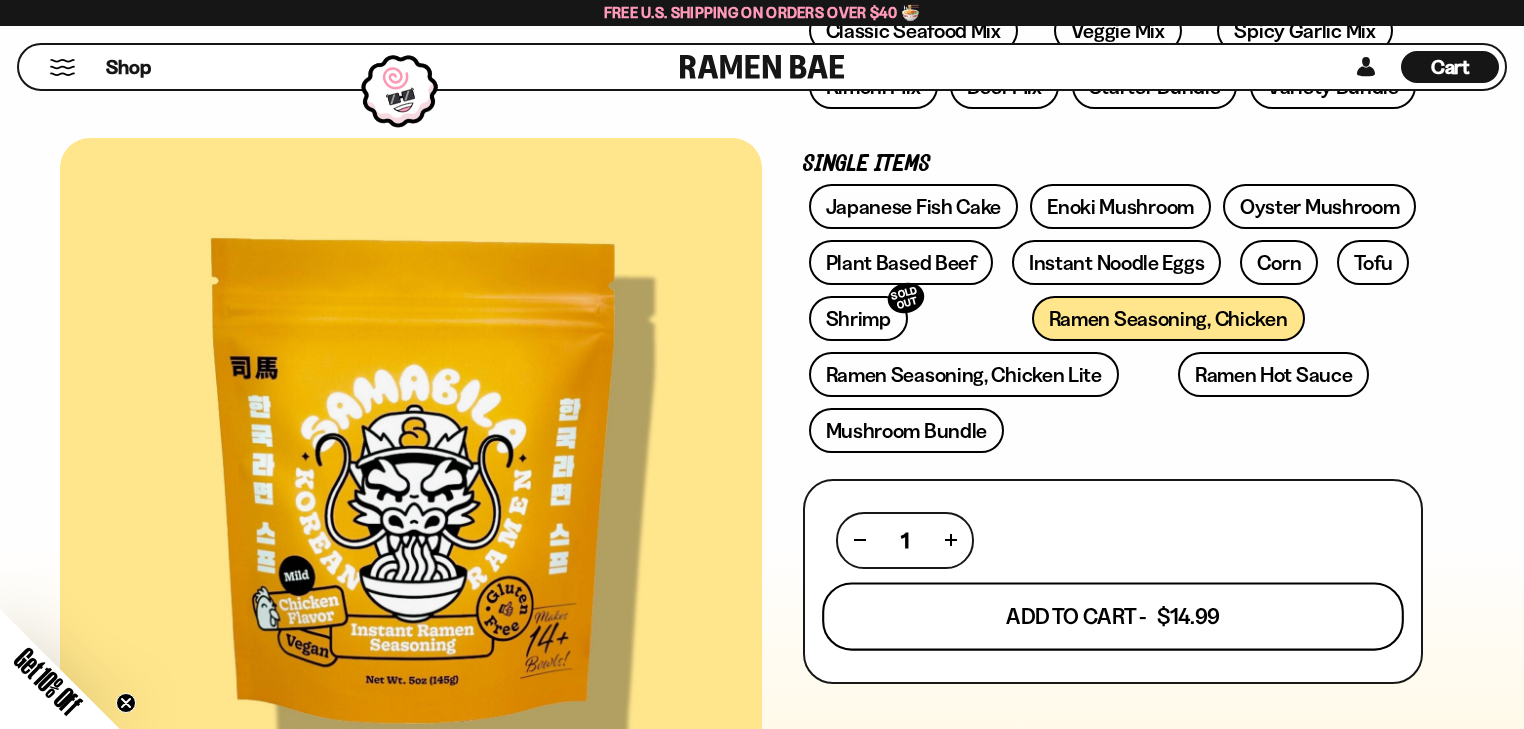 click on "Add To Cart -
$14.99" at bounding box center [1113, 616] 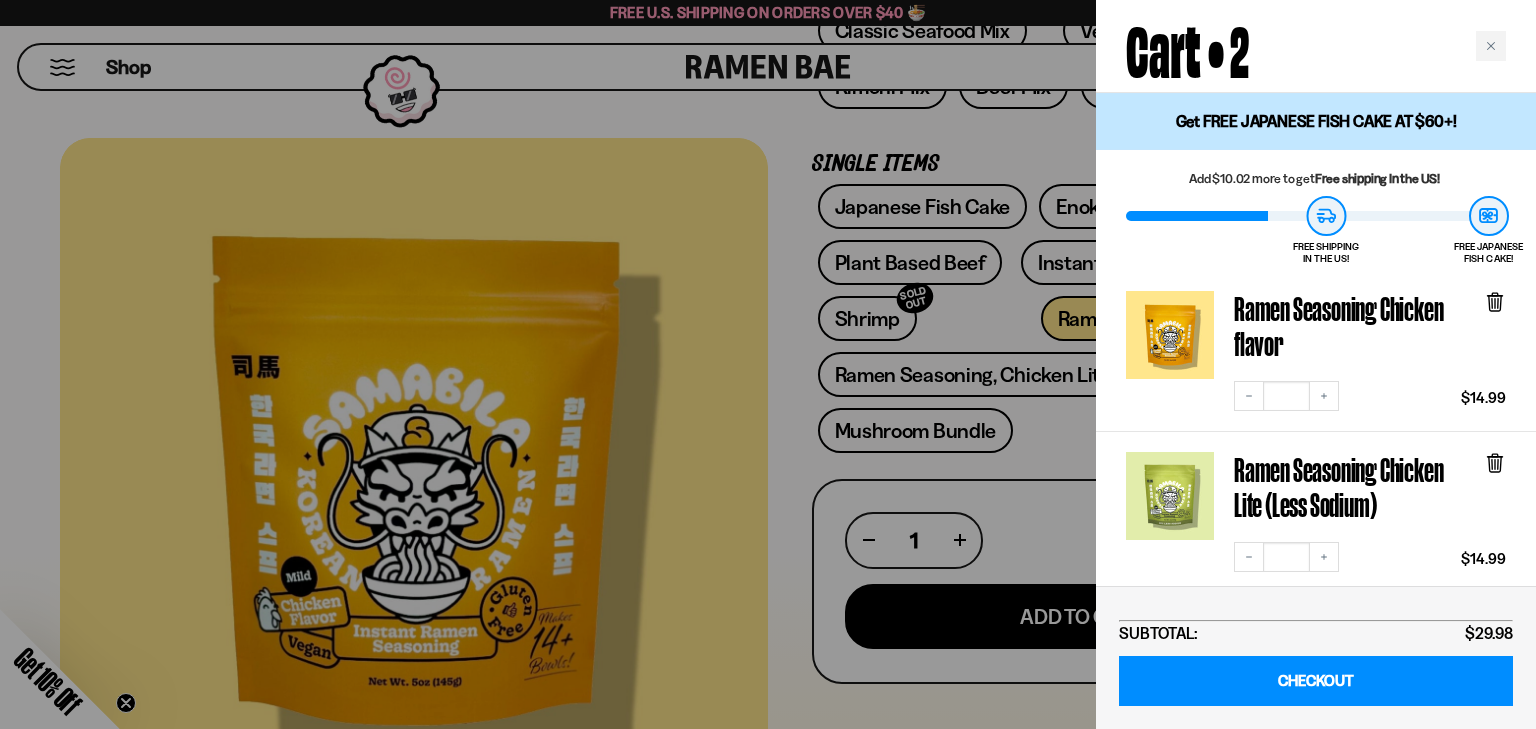 click at bounding box center (768, 364) 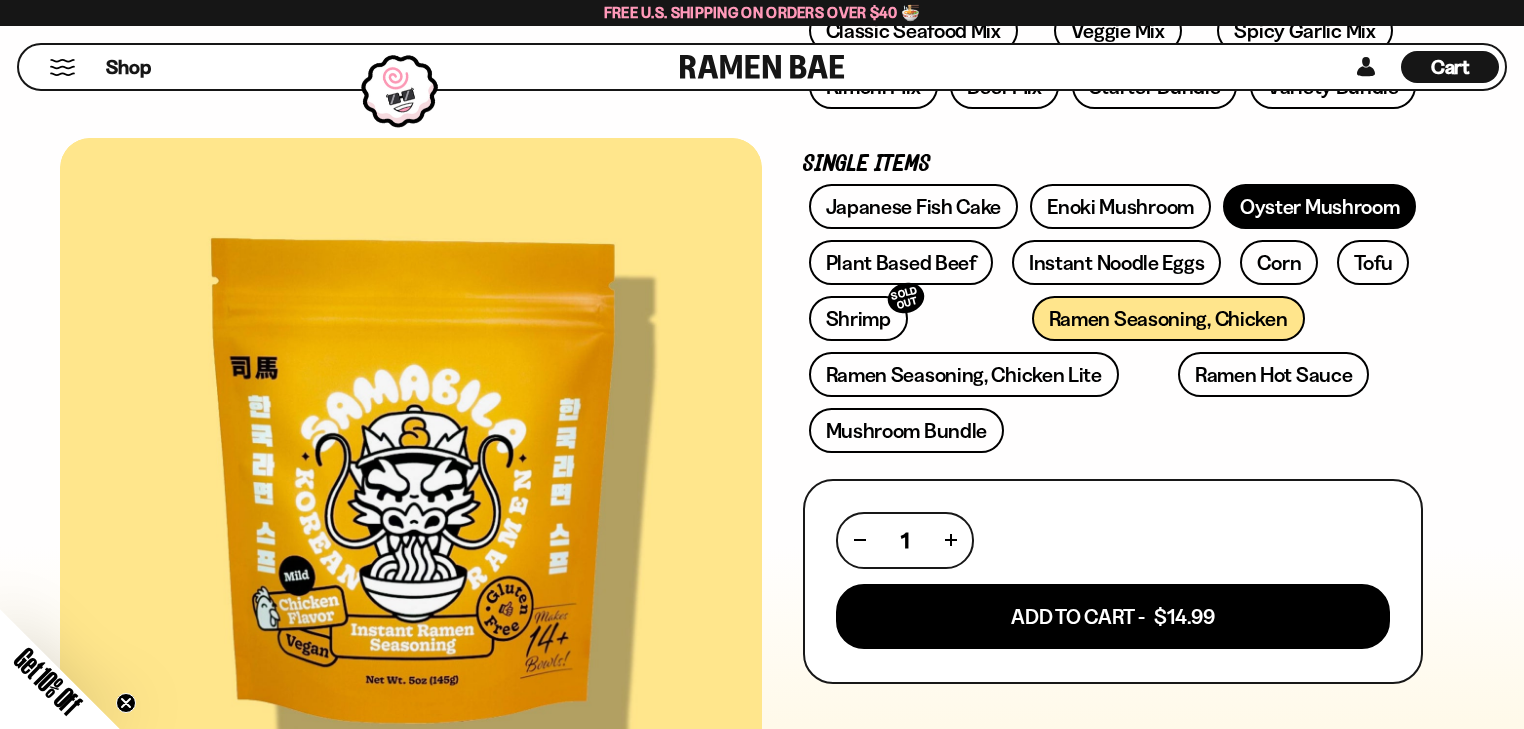 click on "Oyster Mushroom" at bounding box center [1320, 206] 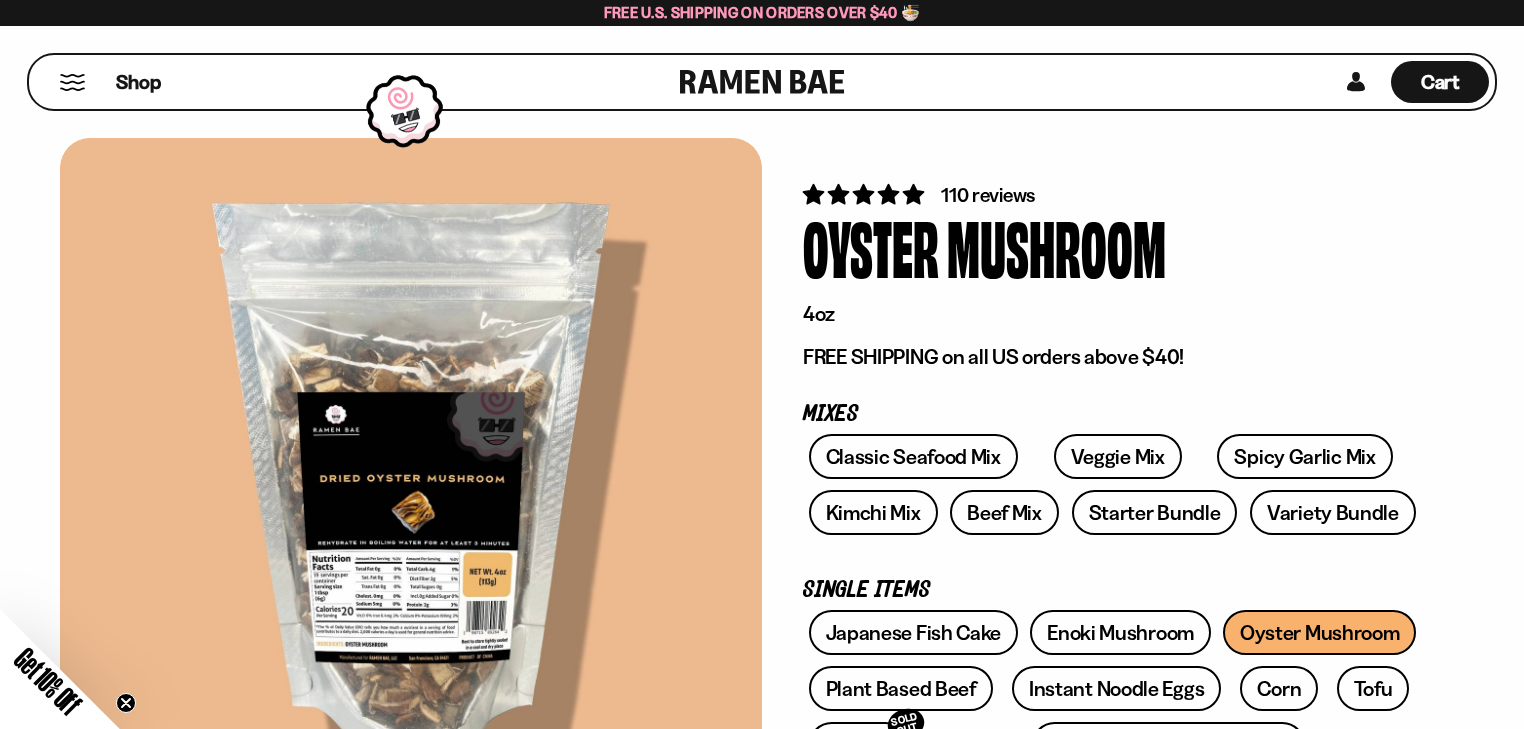 scroll, scrollTop: 426, scrollLeft: 0, axis: vertical 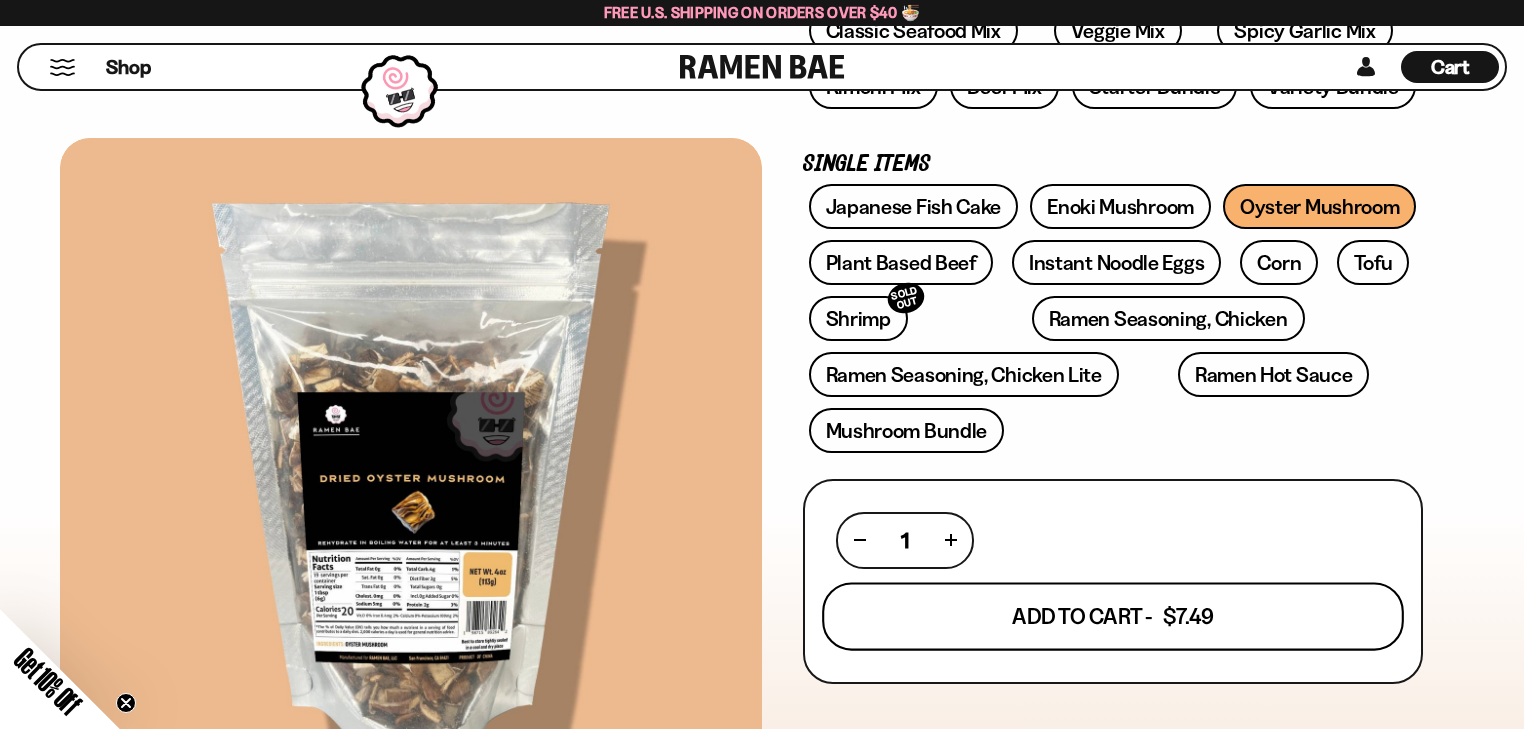 click on "Add To Cart -
$7.49" at bounding box center (1113, 616) 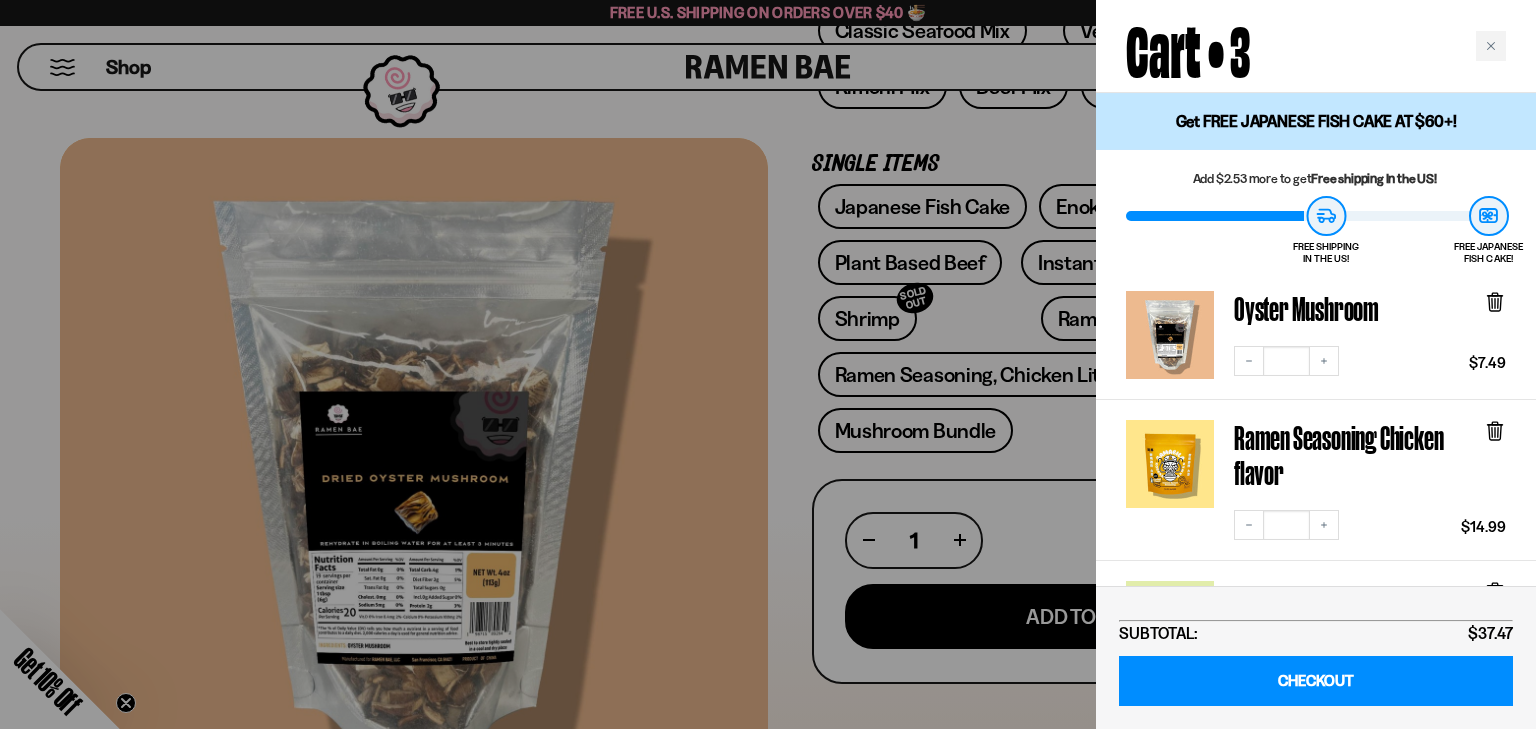 click at bounding box center (768, 364) 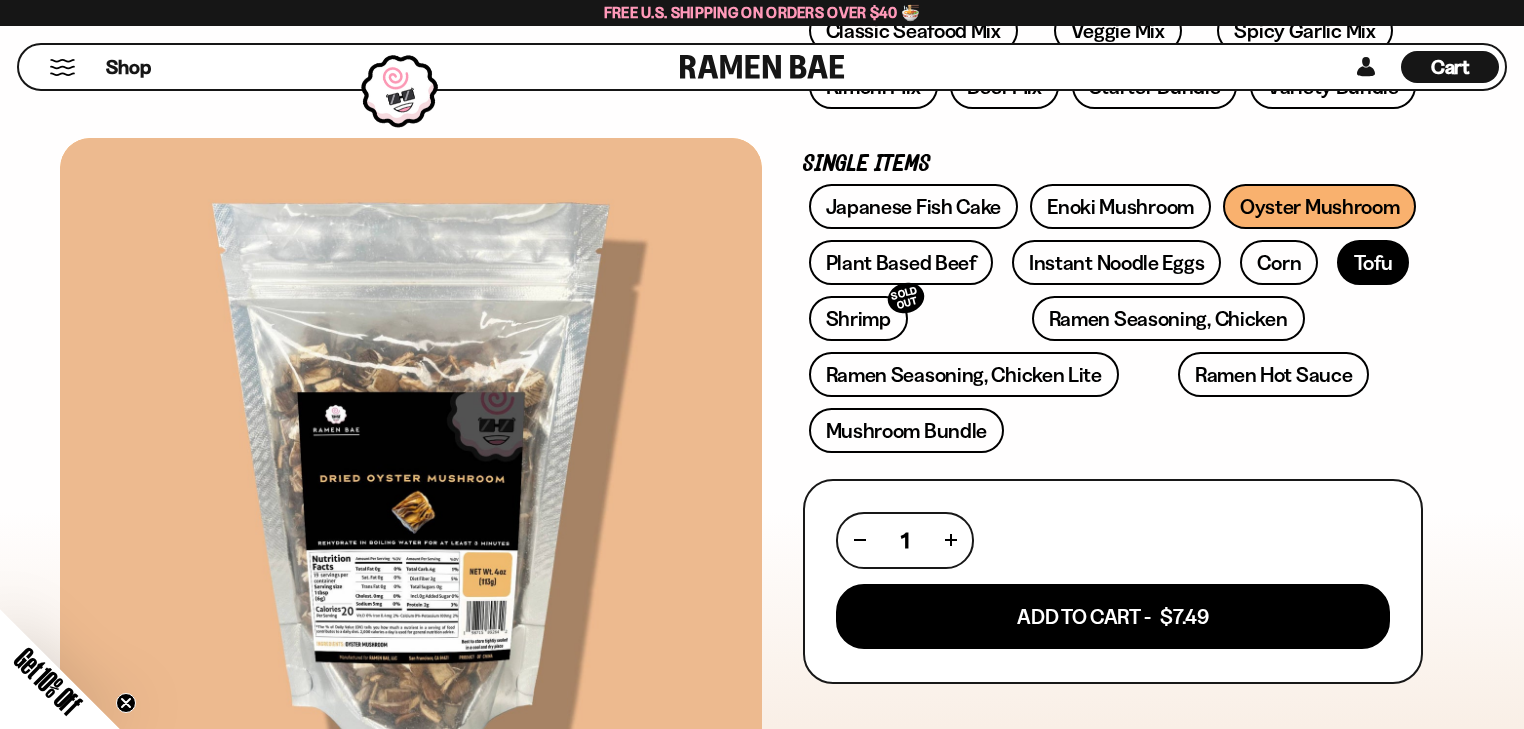 click on "Tofu" at bounding box center (1373, 262) 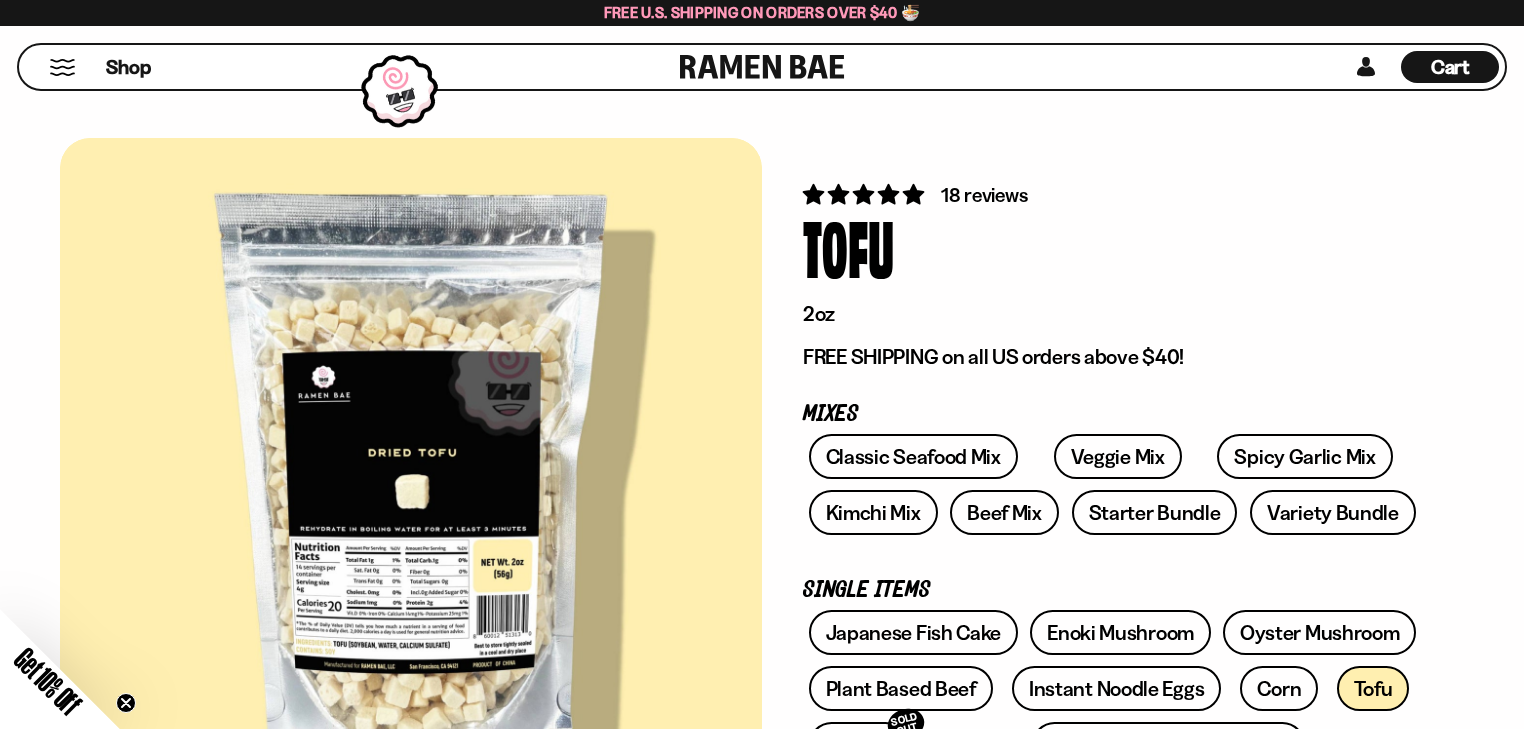 scroll, scrollTop: 426, scrollLeft: 0, axis: vertical 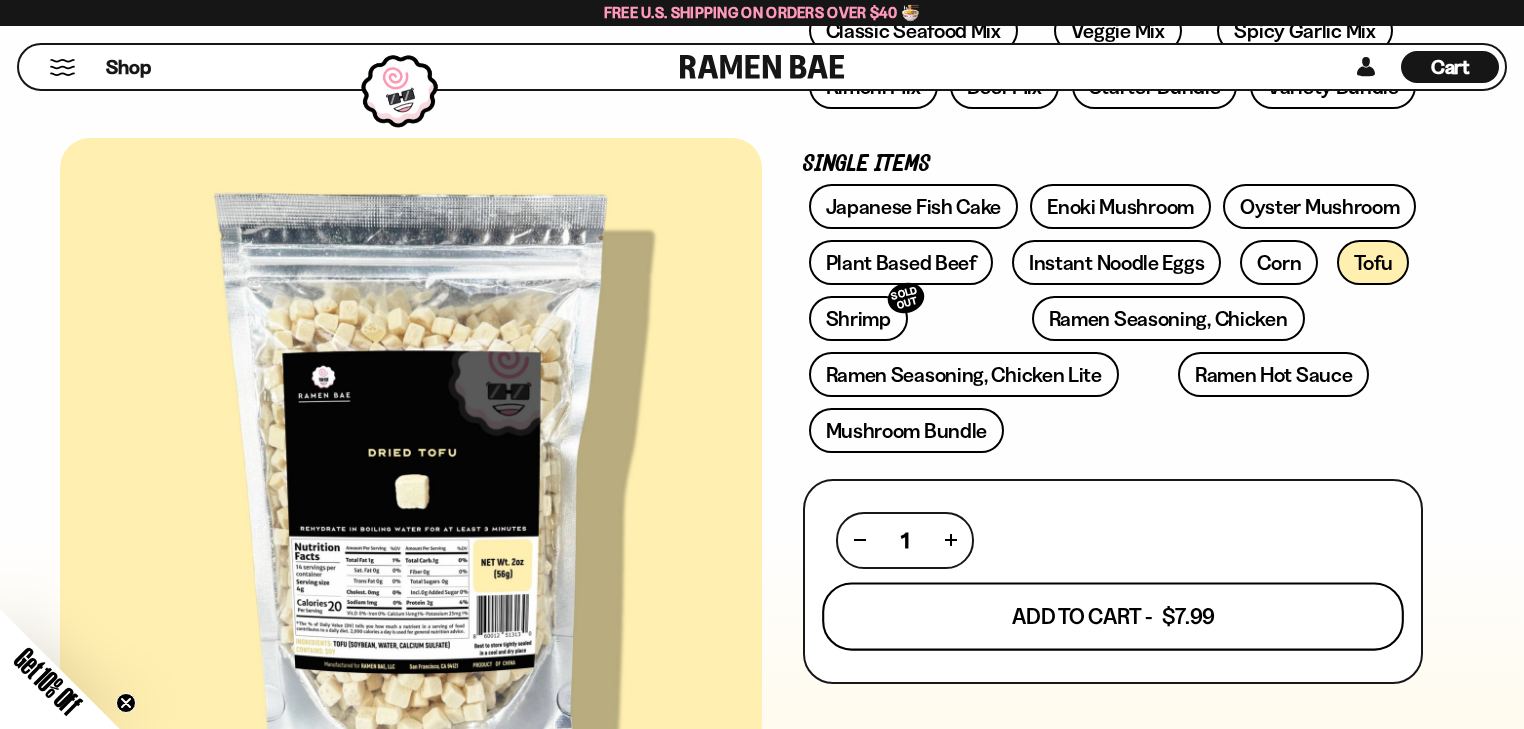 click on "Add To Cart -
$7.99" at bounding box center [1113, 616] 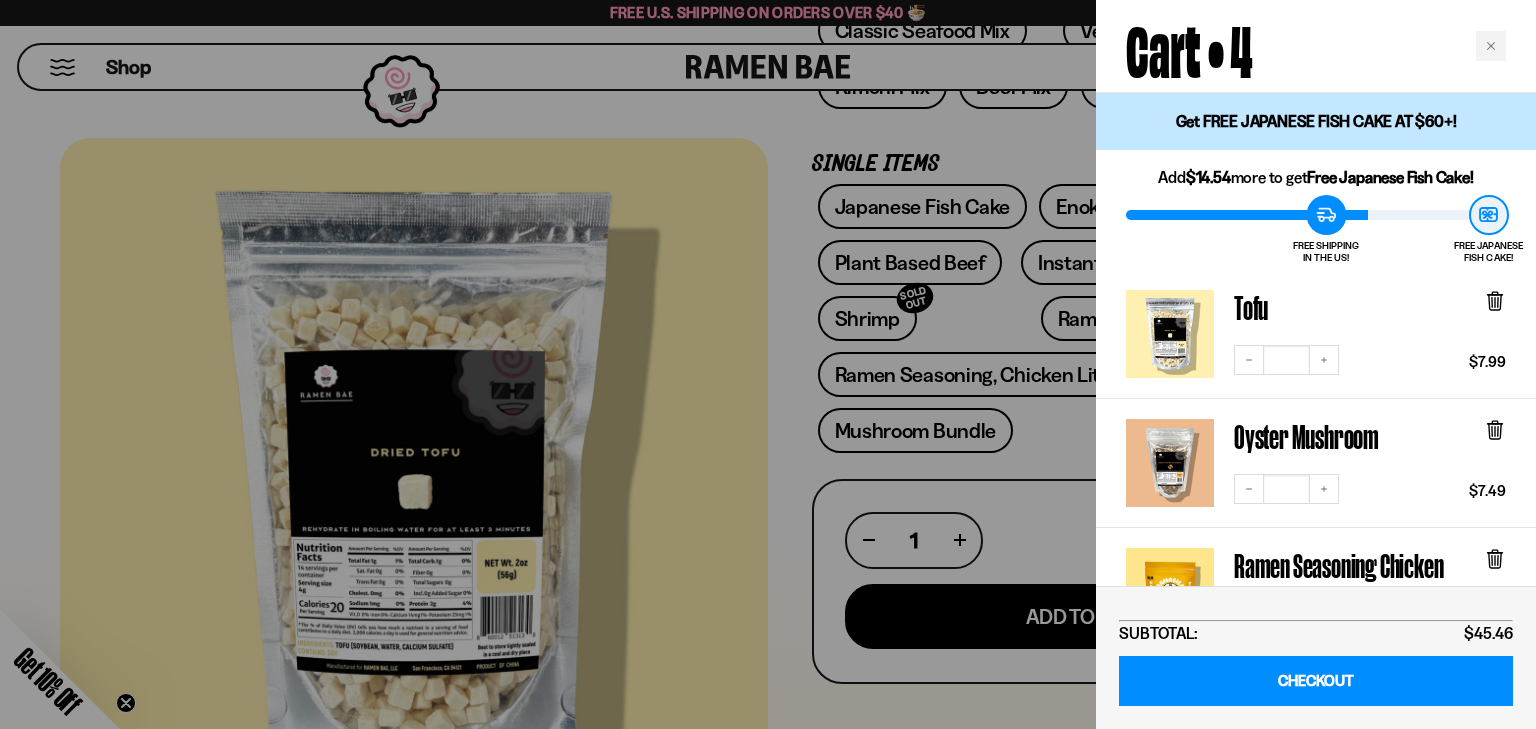 click at bounding box center [768, 364] 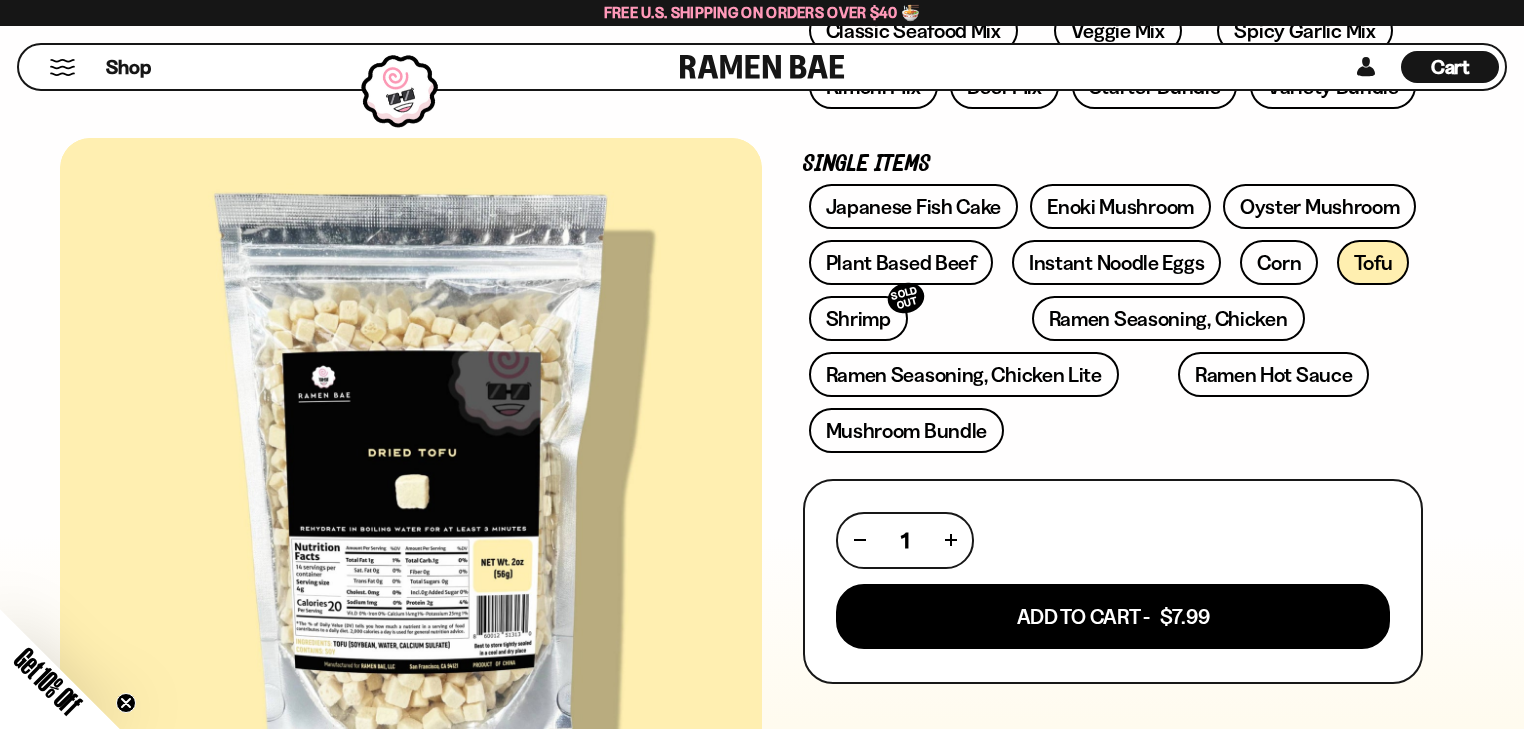 scroll, scrollTop: 0, scrollLeft: 0, axis: both 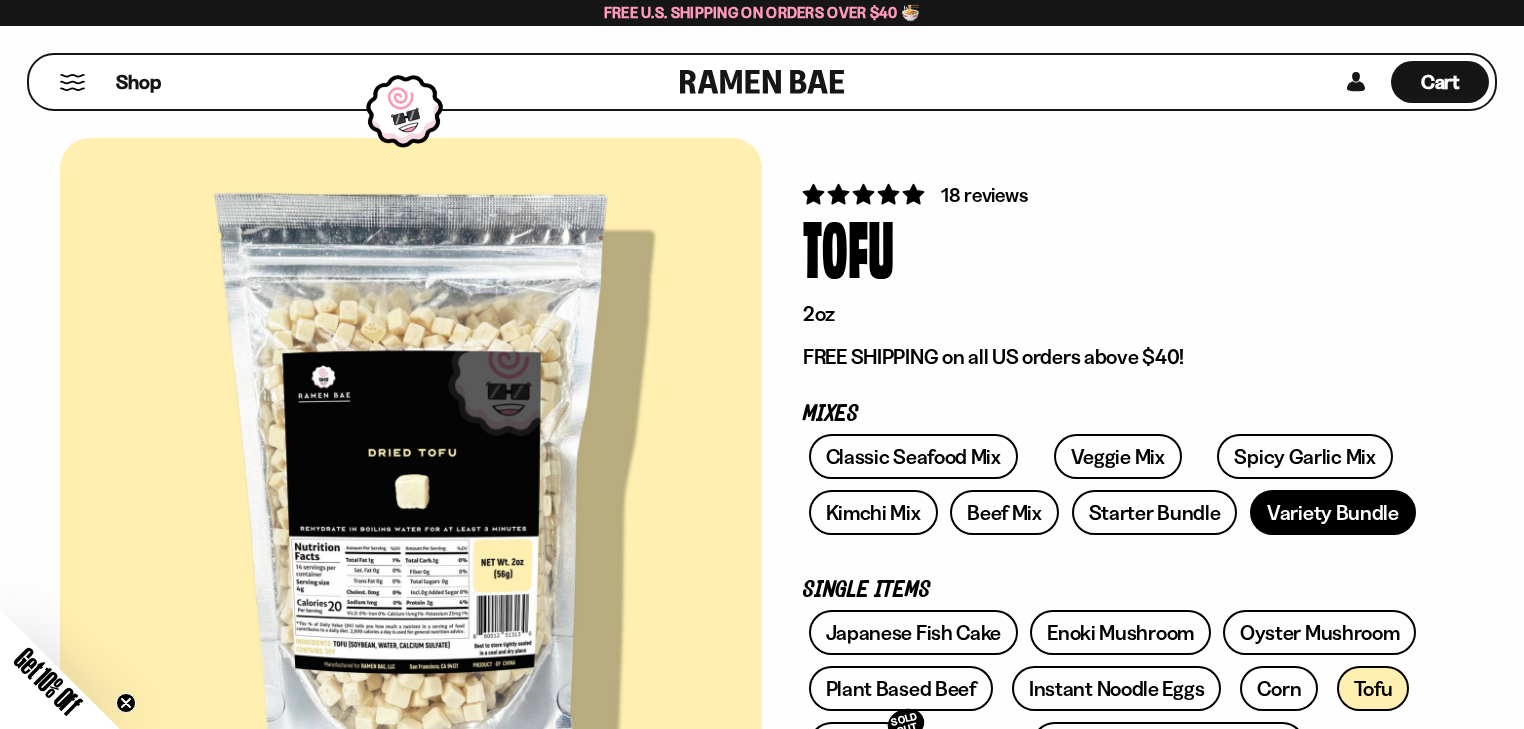 click on "Variety Bundle" at bounding box center (1333, 512) 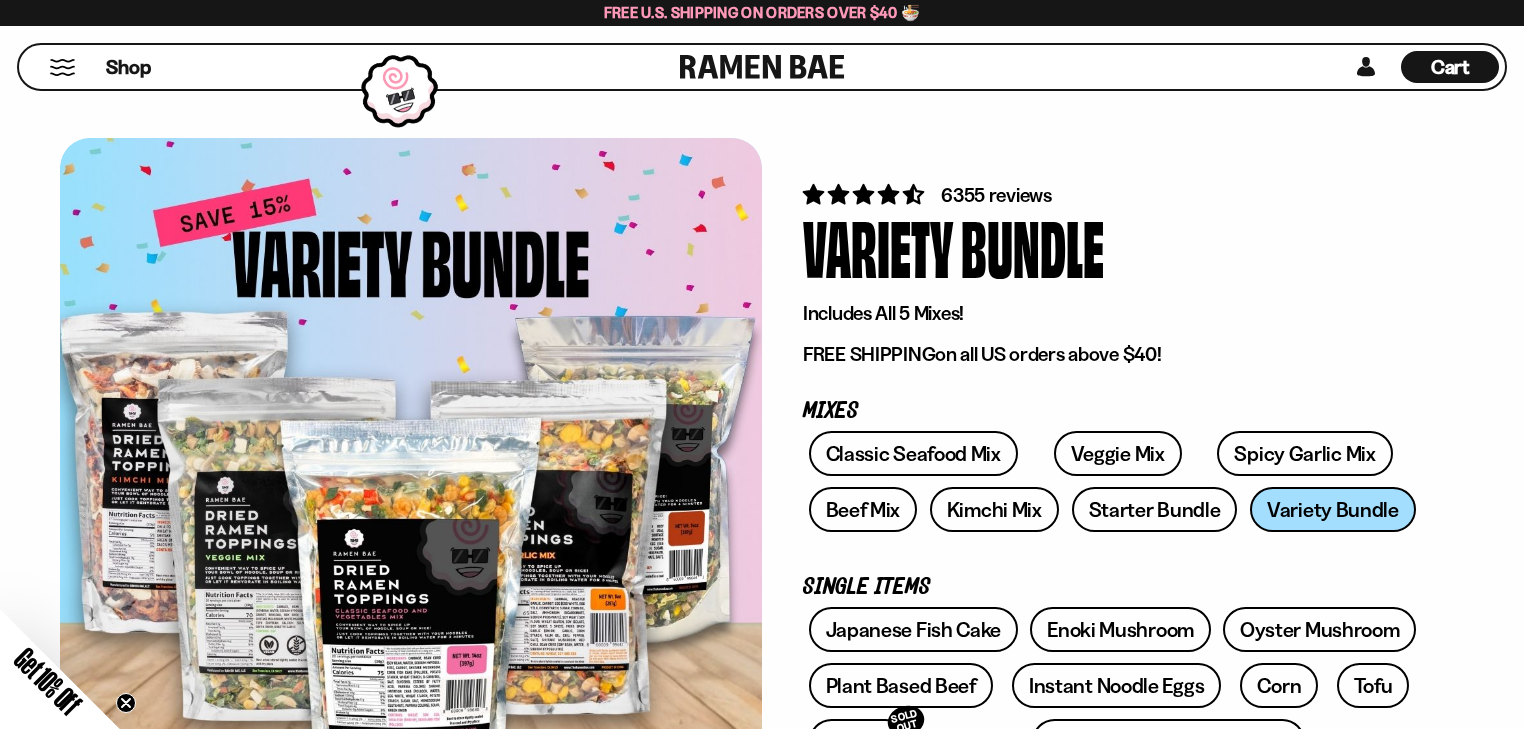 scroll, scrollTop: 426, scrollLeft: 0, axis: vertical 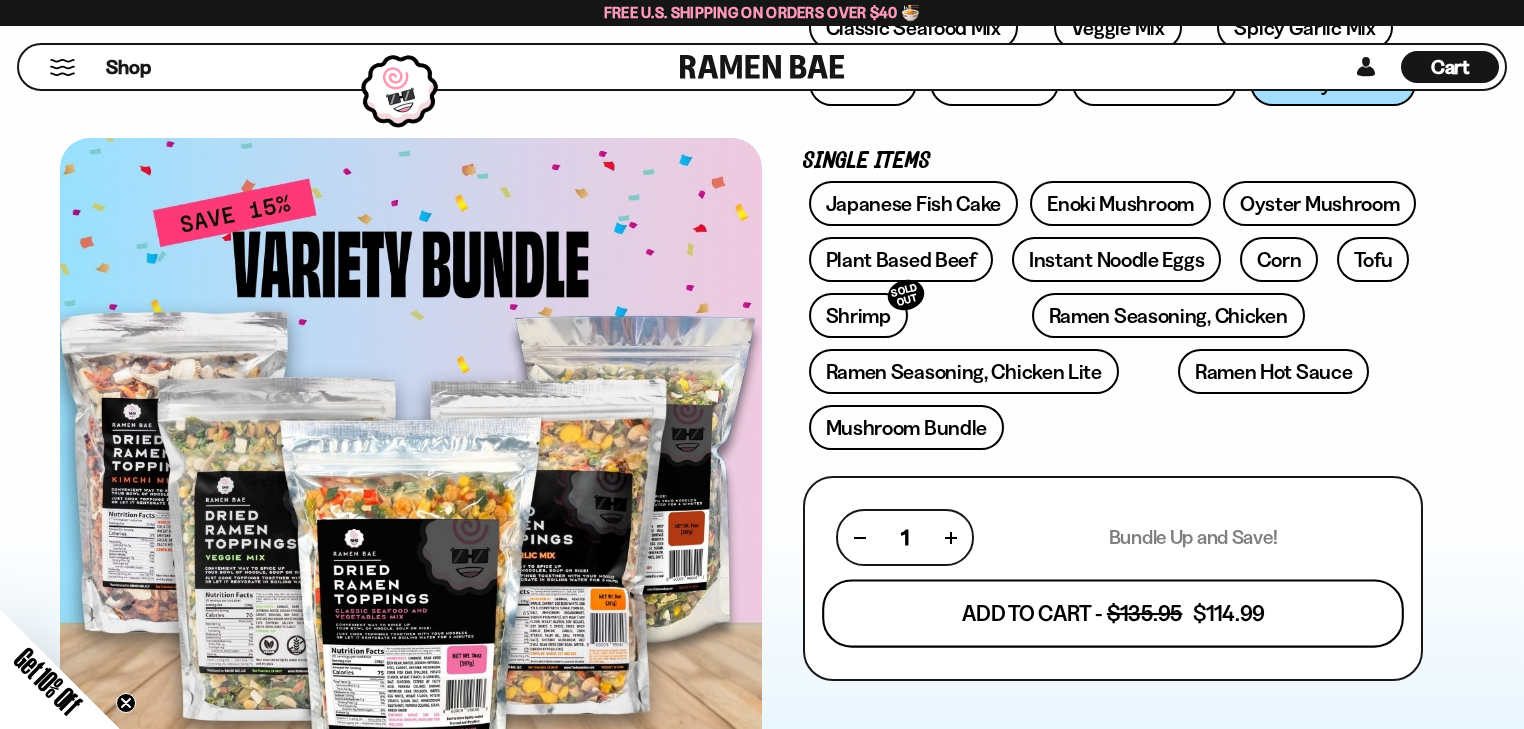 click on "Add To Cart -
$135.95
$114.99" at bounding box center (1113, 614) 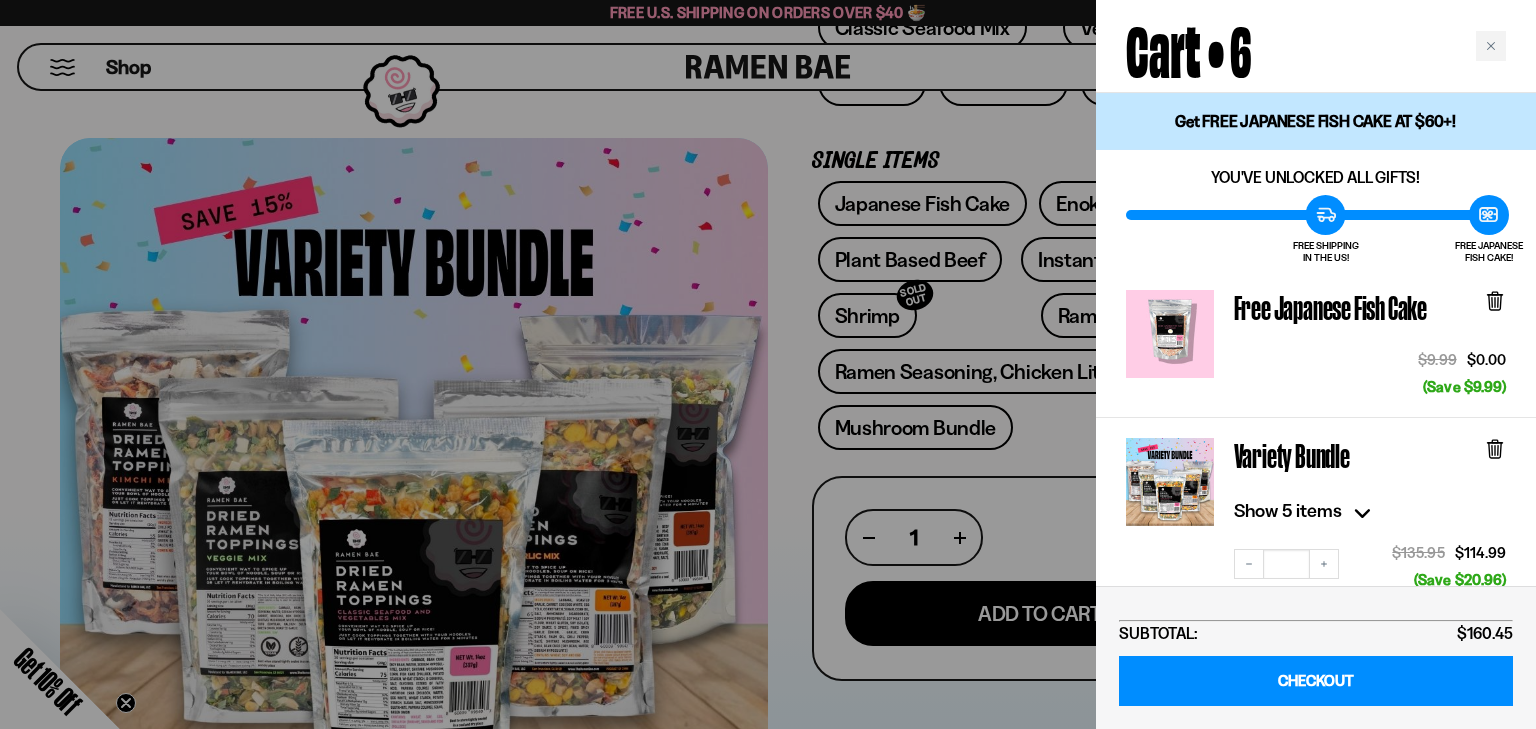 click at bounding box center (768, 364) 